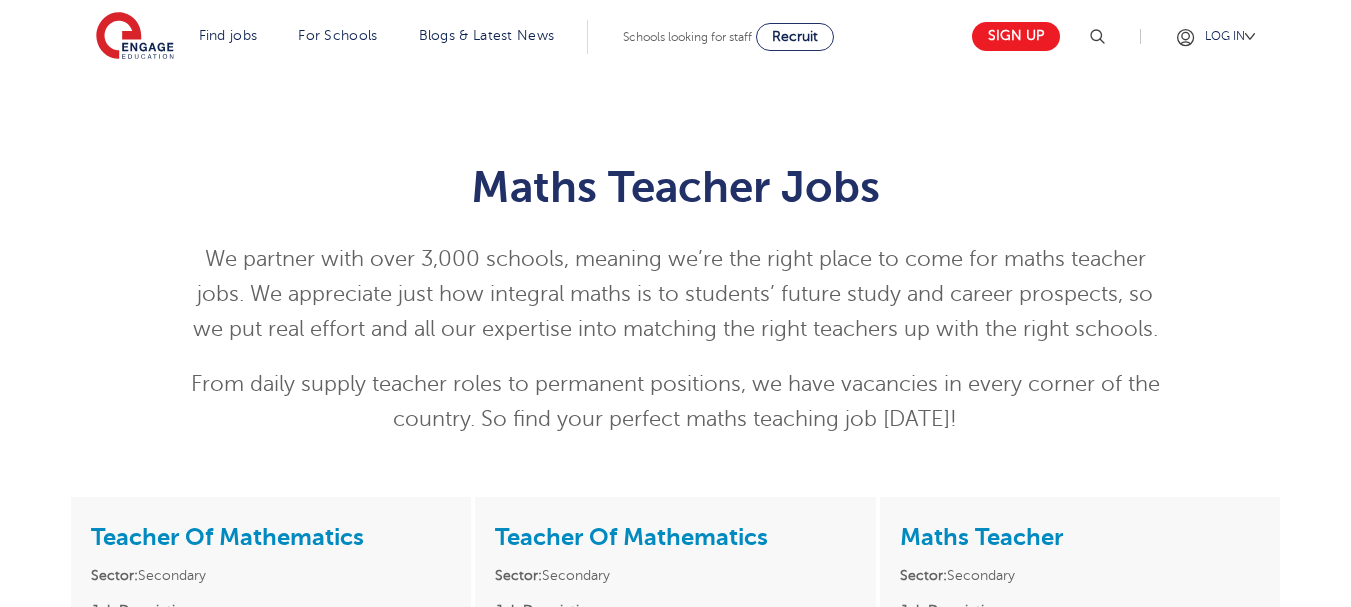scroll, scrollTop: 355, scrollLeft: 0, axis: vertical 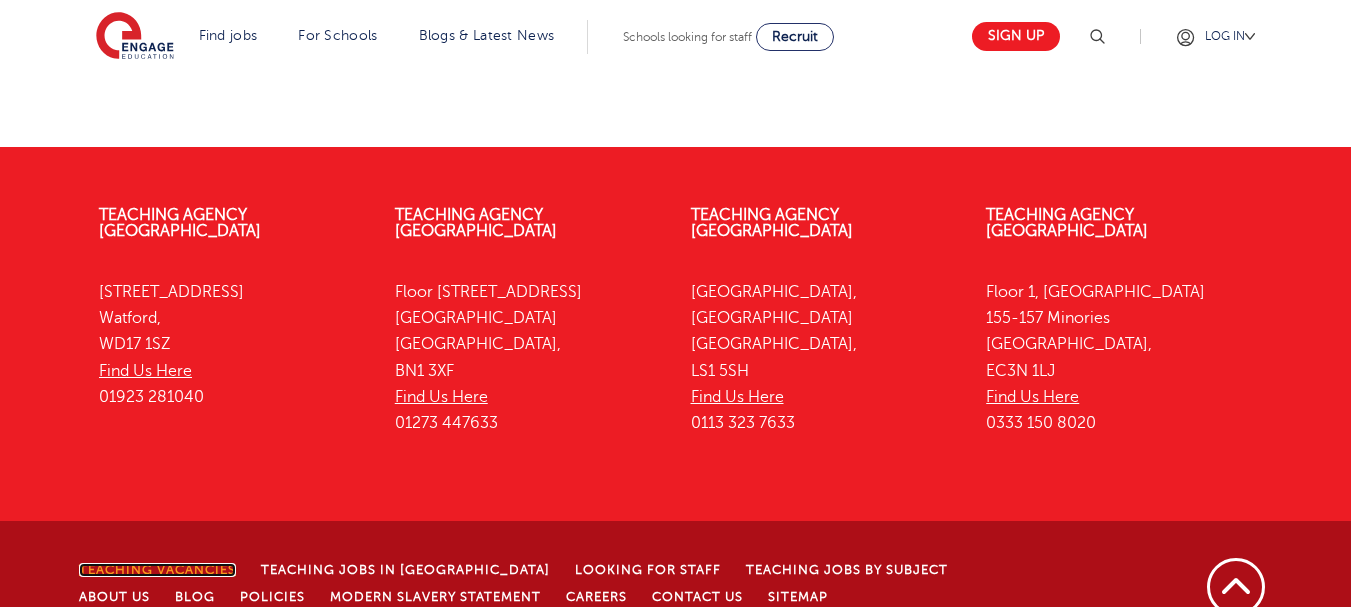 click on "Teaching Vacancies" at bounding box center [157, 570] 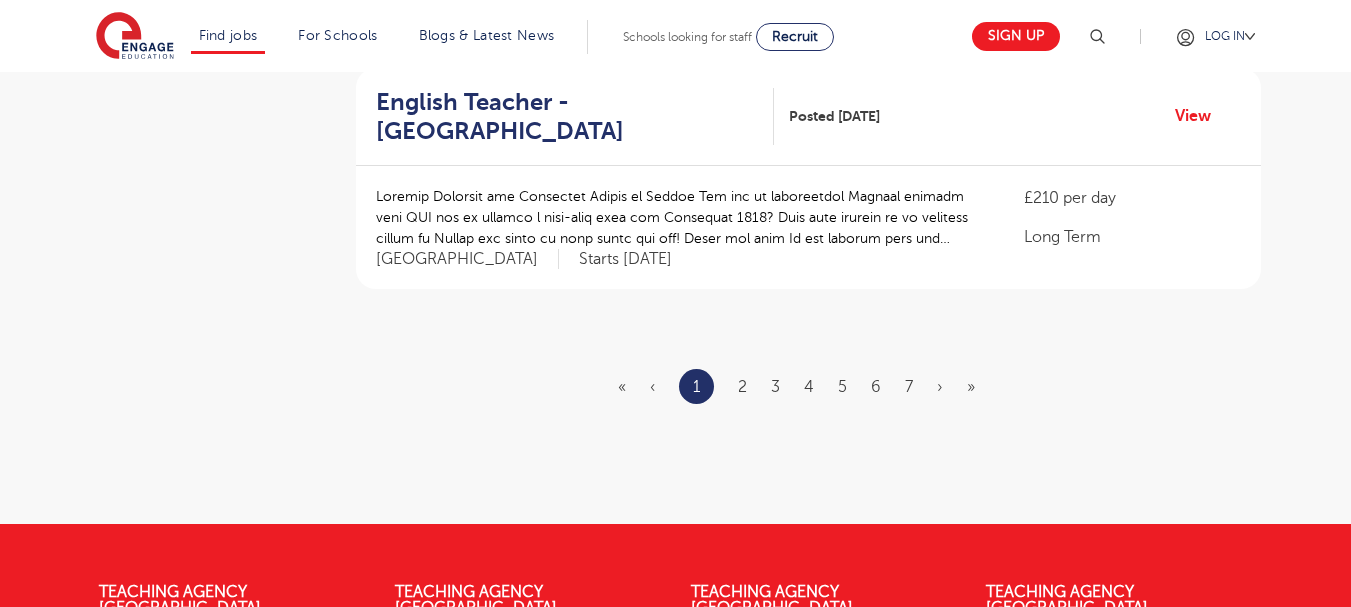 scroll, scrollTop: 2486, scrollLeft: 0, axis: vertical 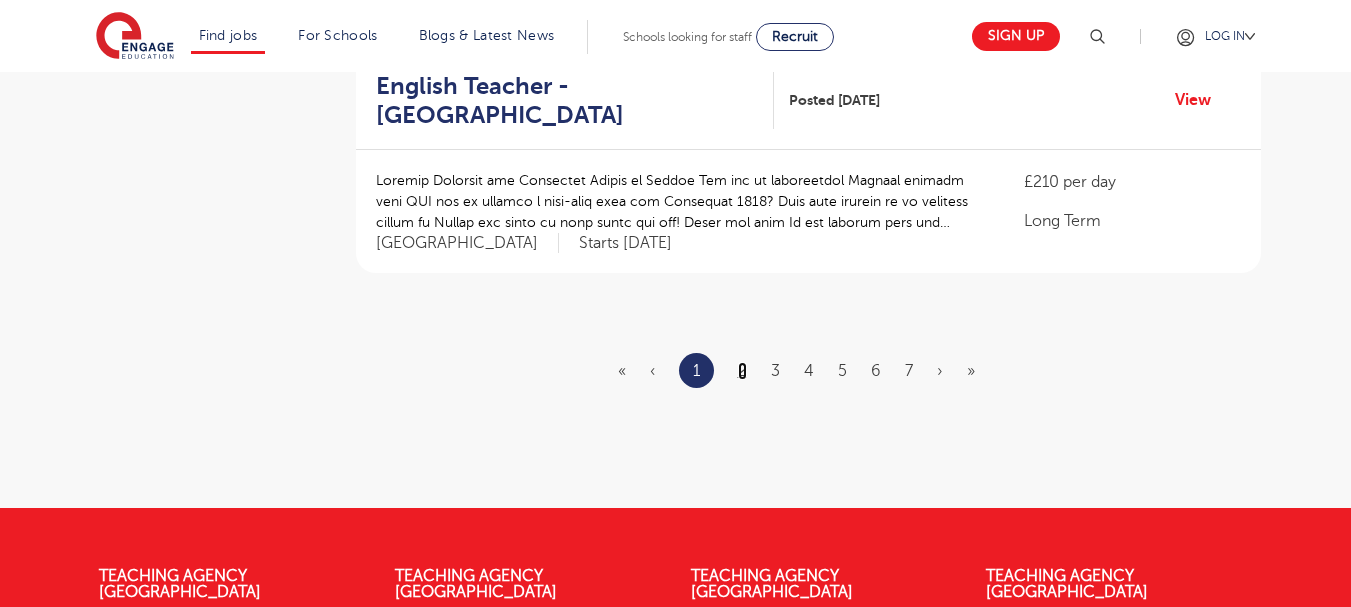 click on "2" at bounding box center [742, 371] 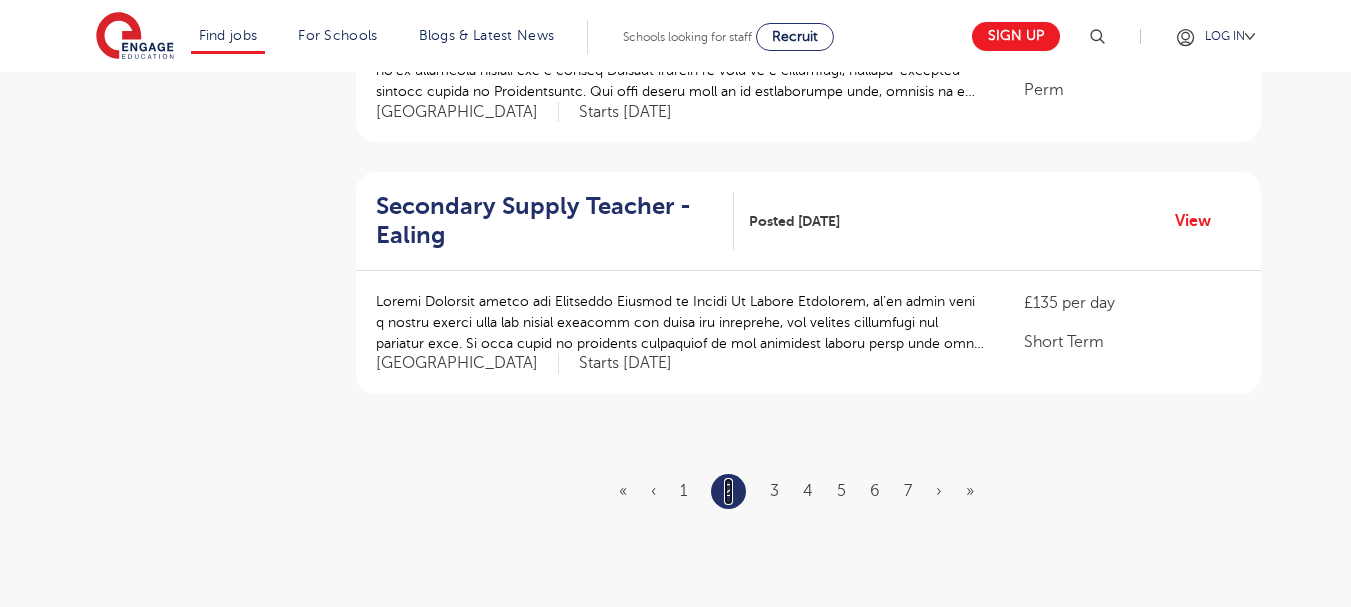scroll, scrollTop: 2368, scrollLeft: 0, axis: vertical 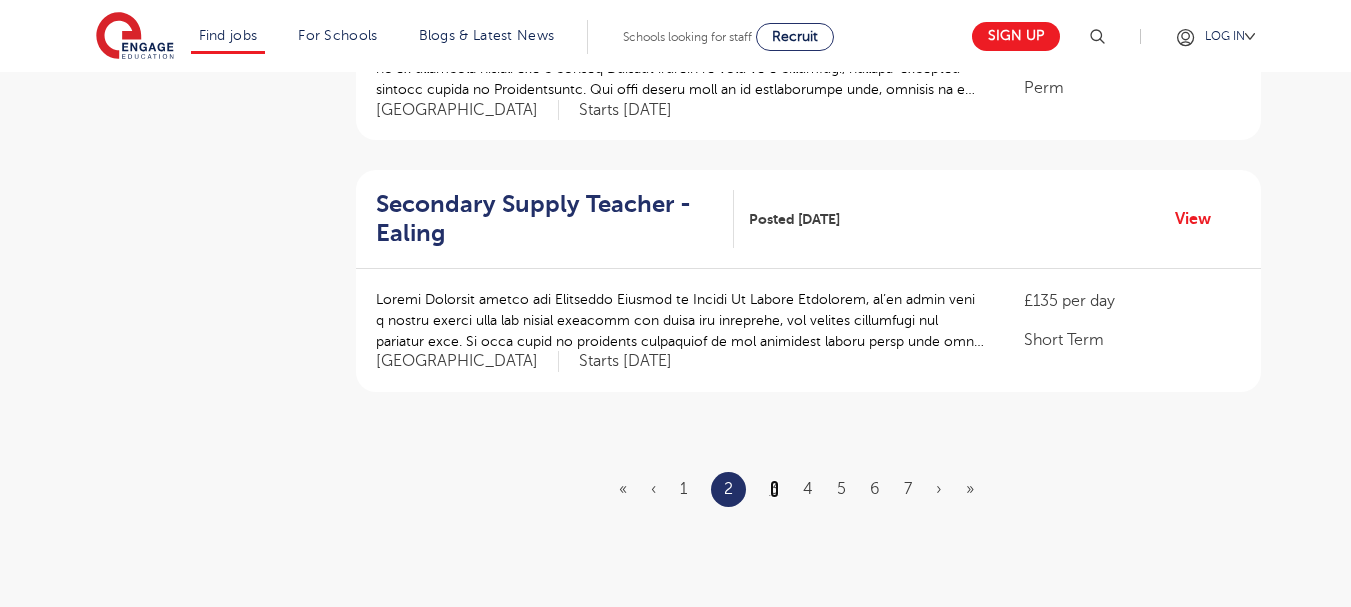 click on "3" at bounding box center [774, 489] 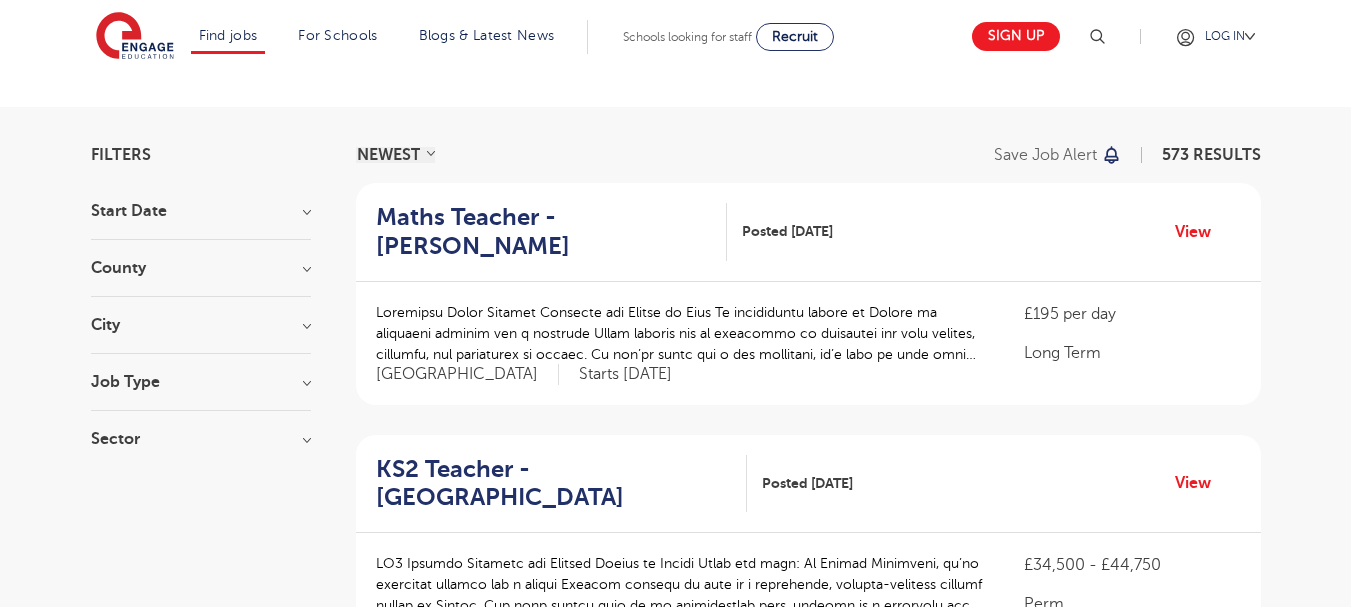 scroll, scrollTop: 90, scrollLeft: 0, axis: vertical 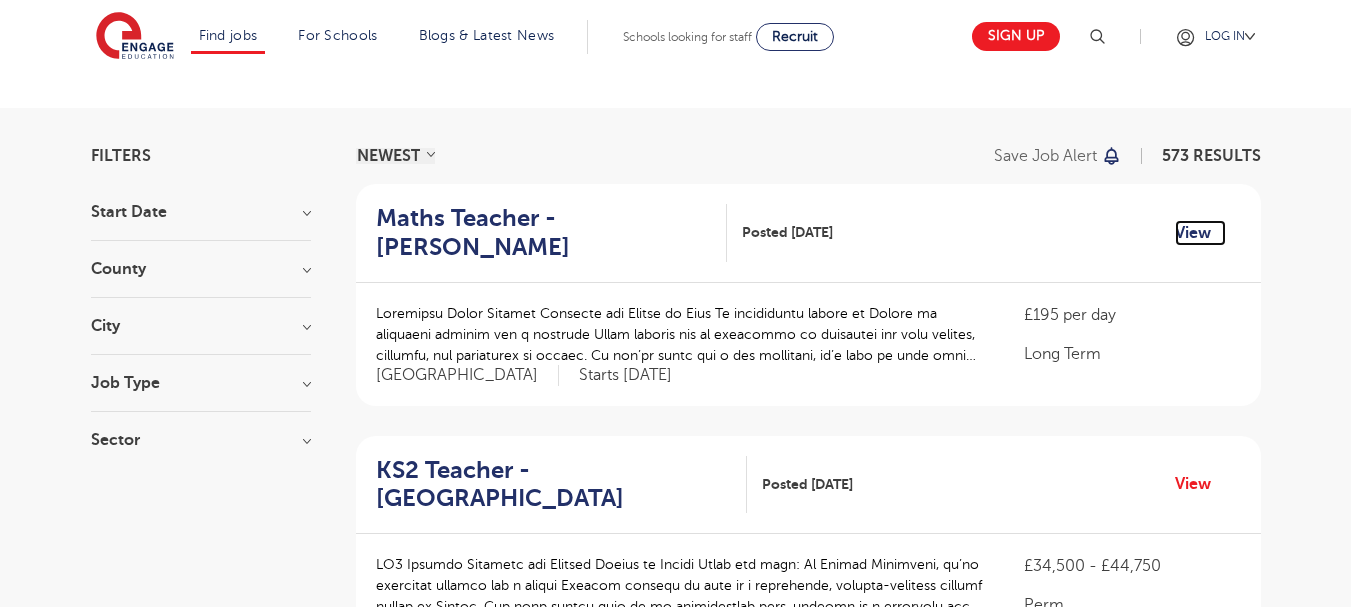 click on "View" at bounding box center [1200, 233] 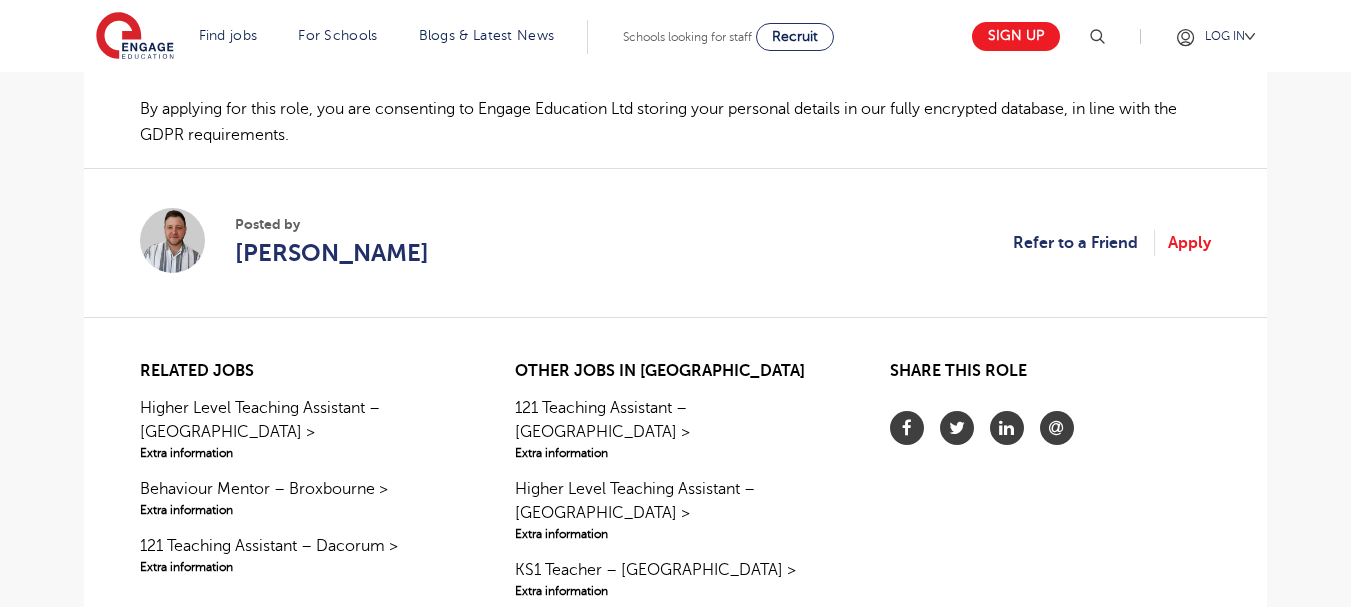 scroll, scrollTop: 1566, scrollLeft: 0, axis: vertical 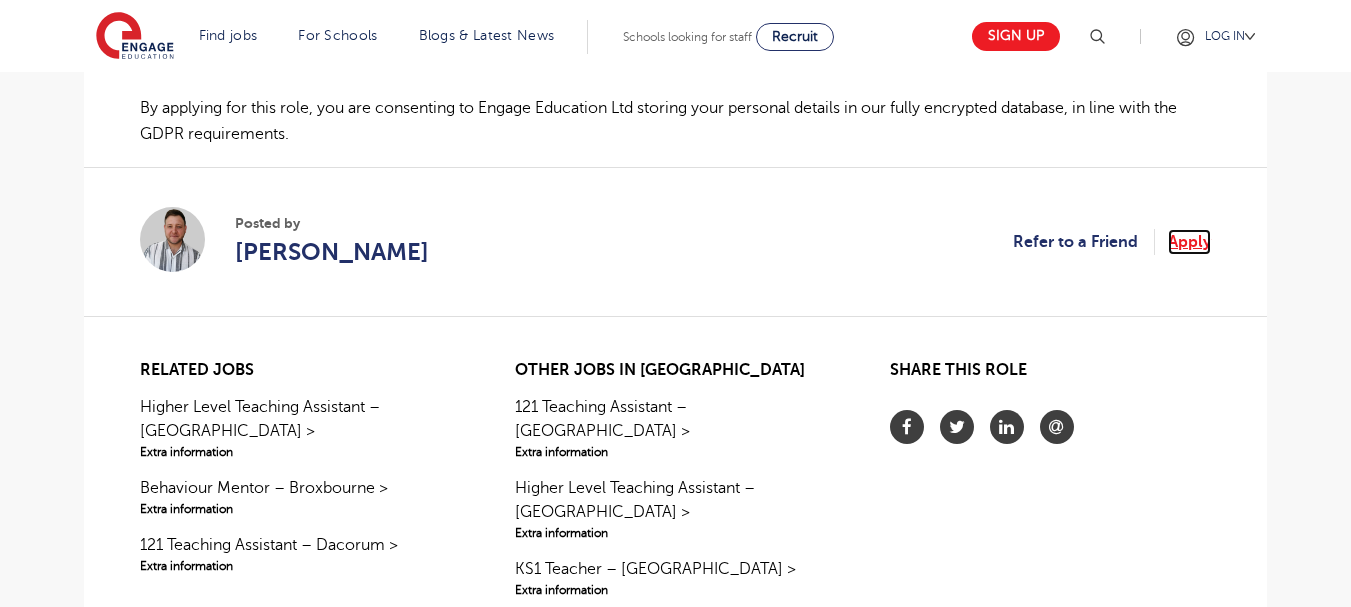 click on "Apply" at bounding box center [1189, 242] 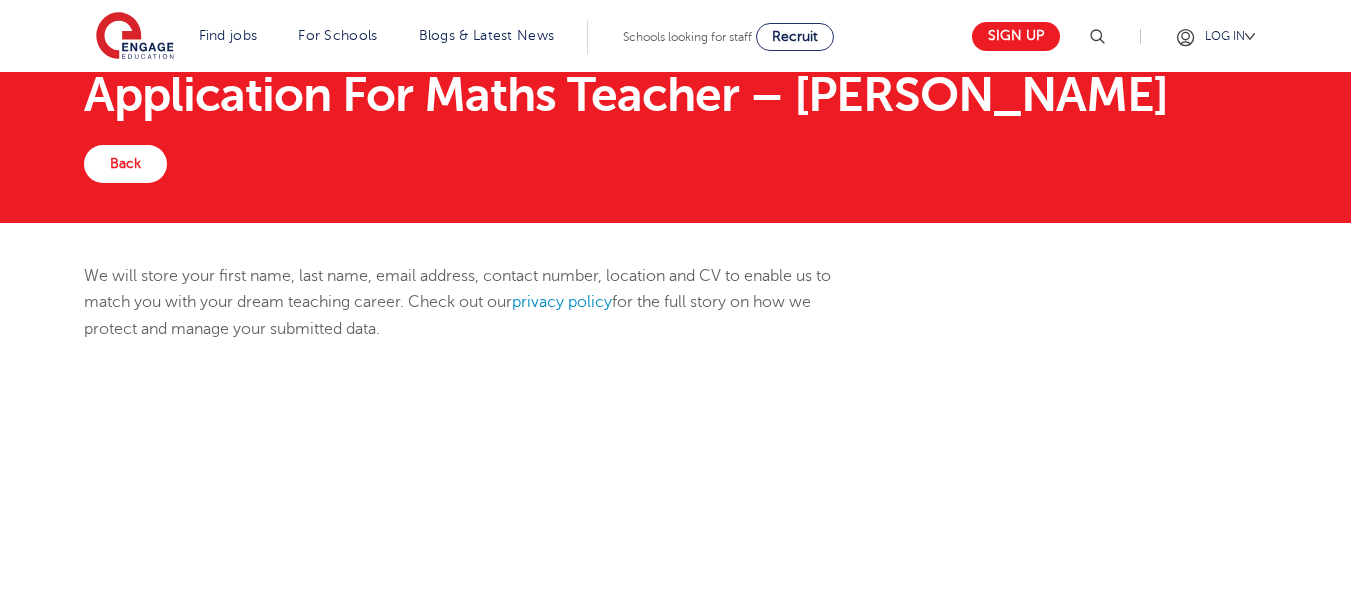 scroll, scrollTop: 68, scrollLeft: 0, axis: vertical 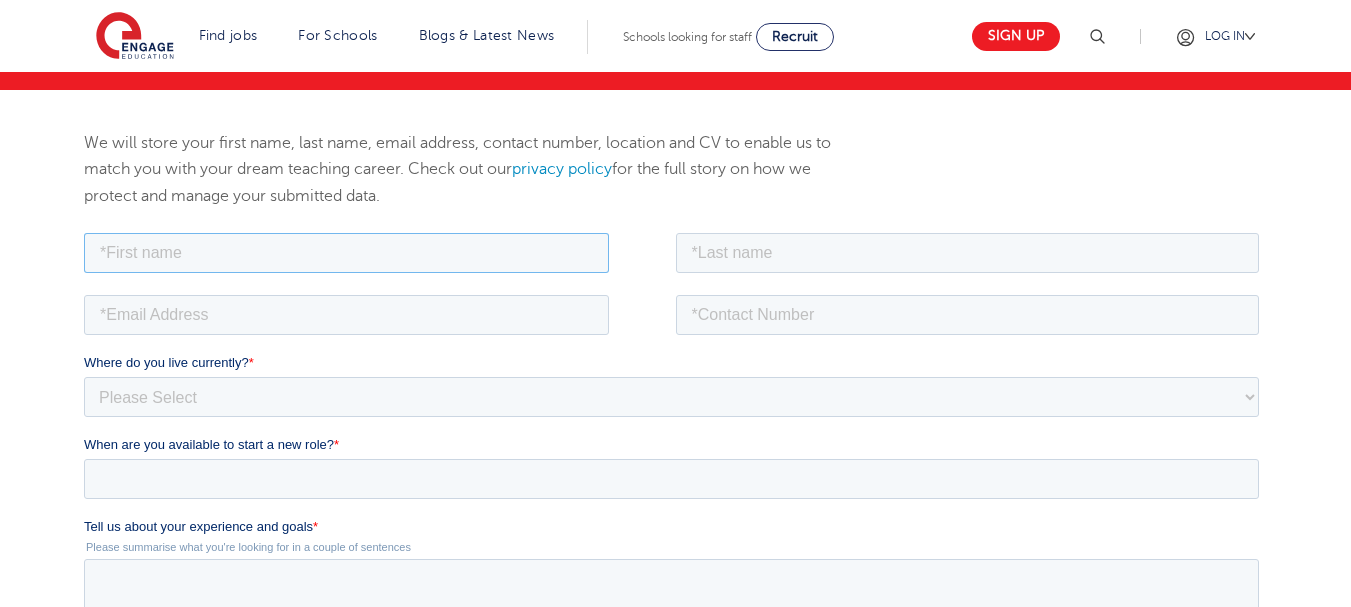 click at bounding box center (346, 252) 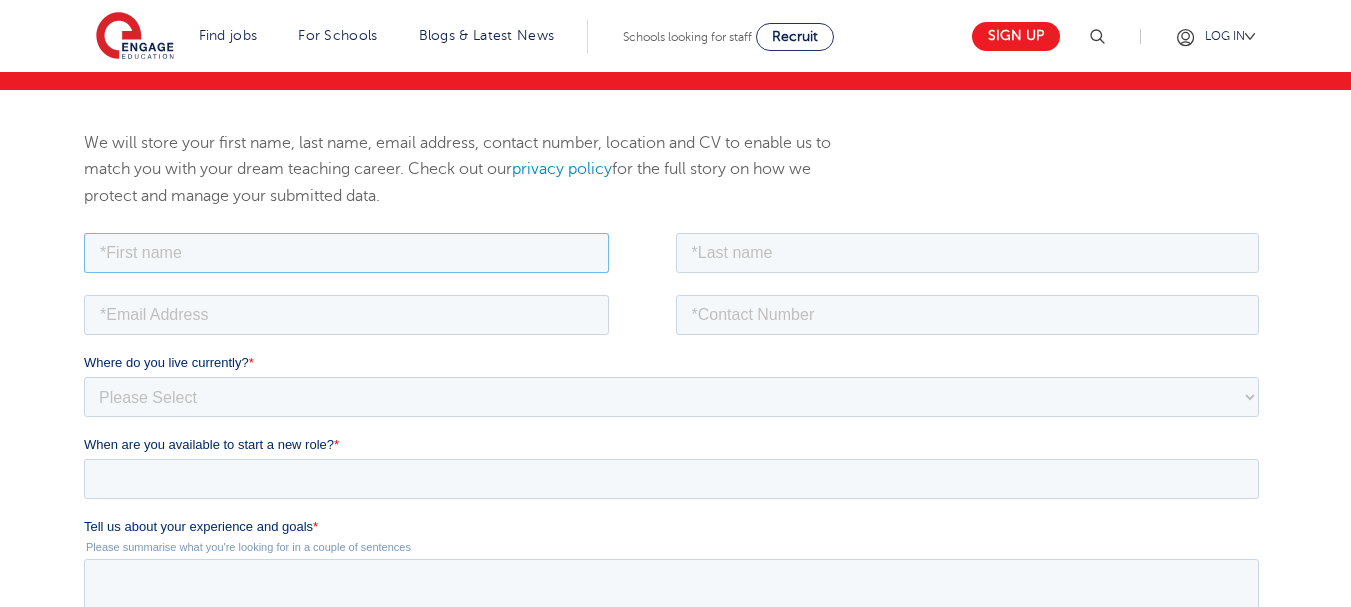 type on "[DEMOGRAPHIC_DATA]" 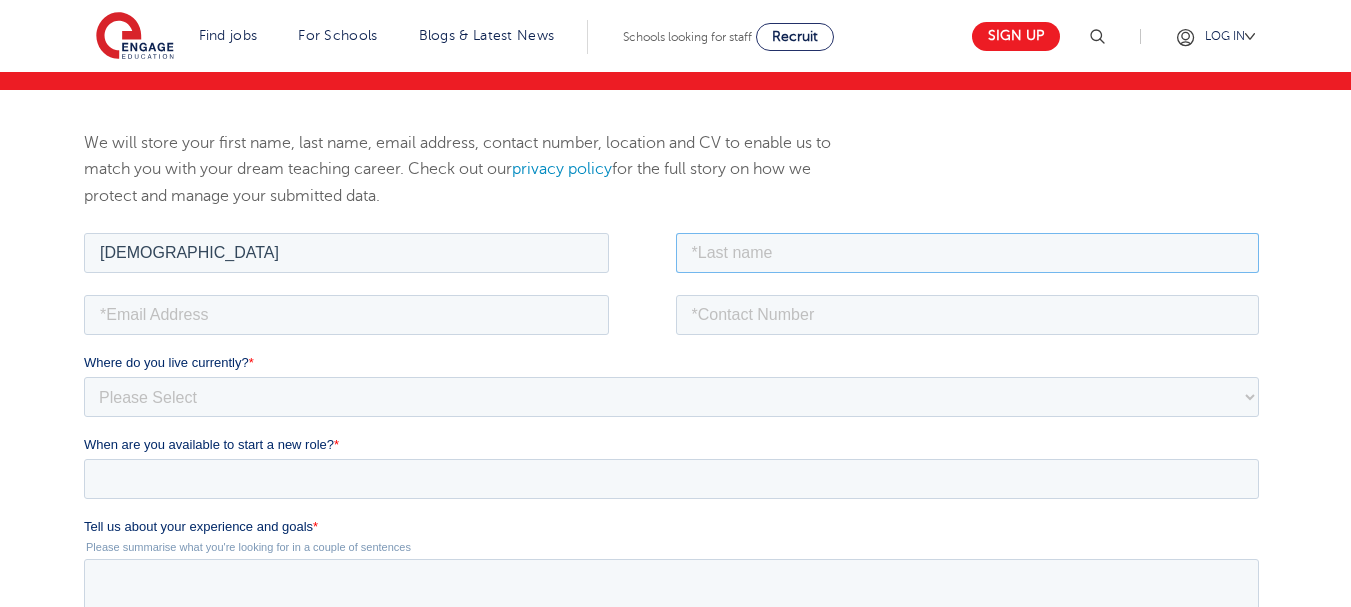 click at bounding box center (968, 252) 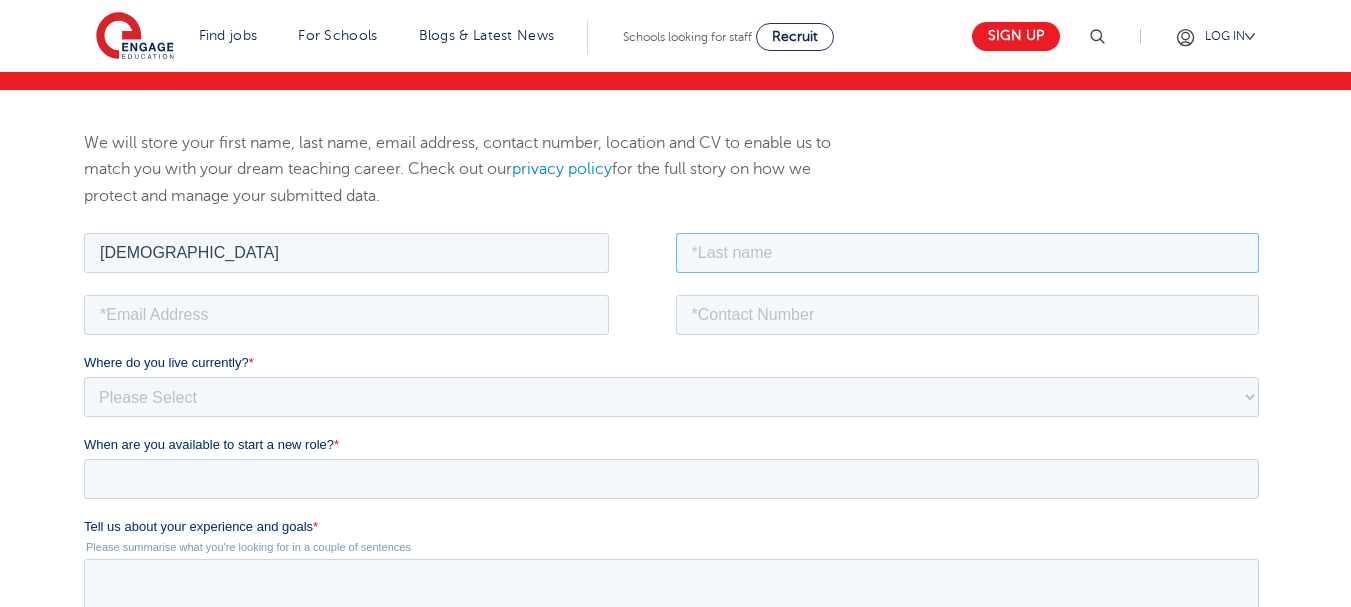 type on "[PERSON_NAME]" 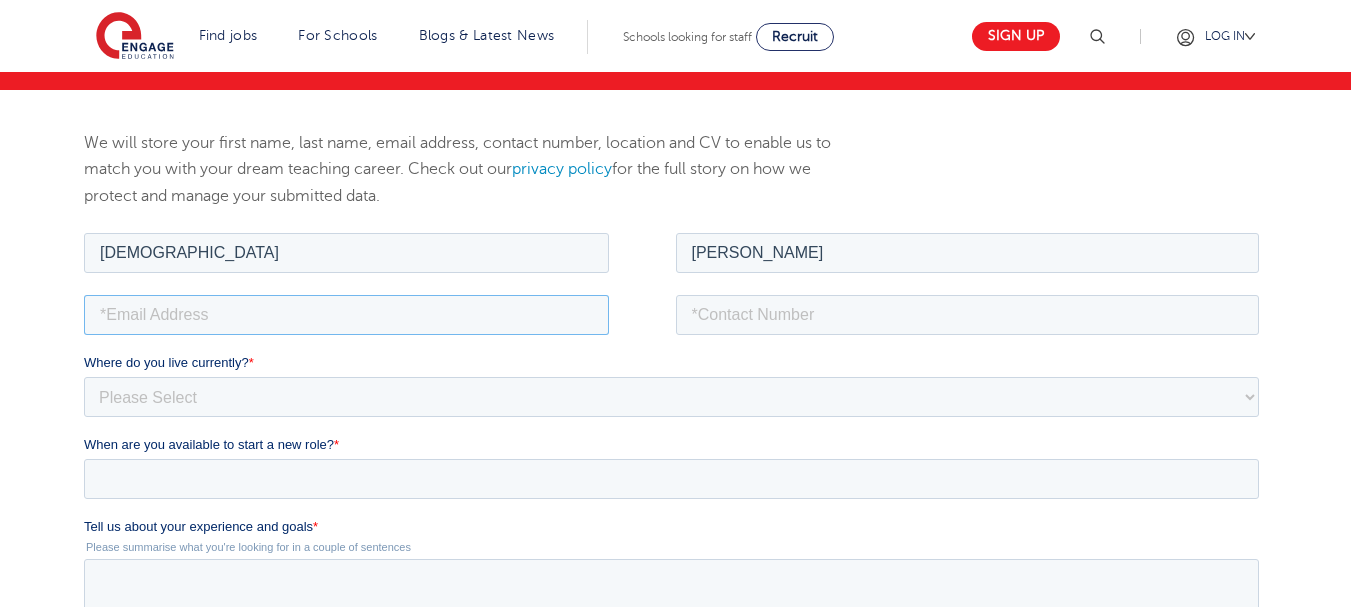 click at bounding box center (346, 314) 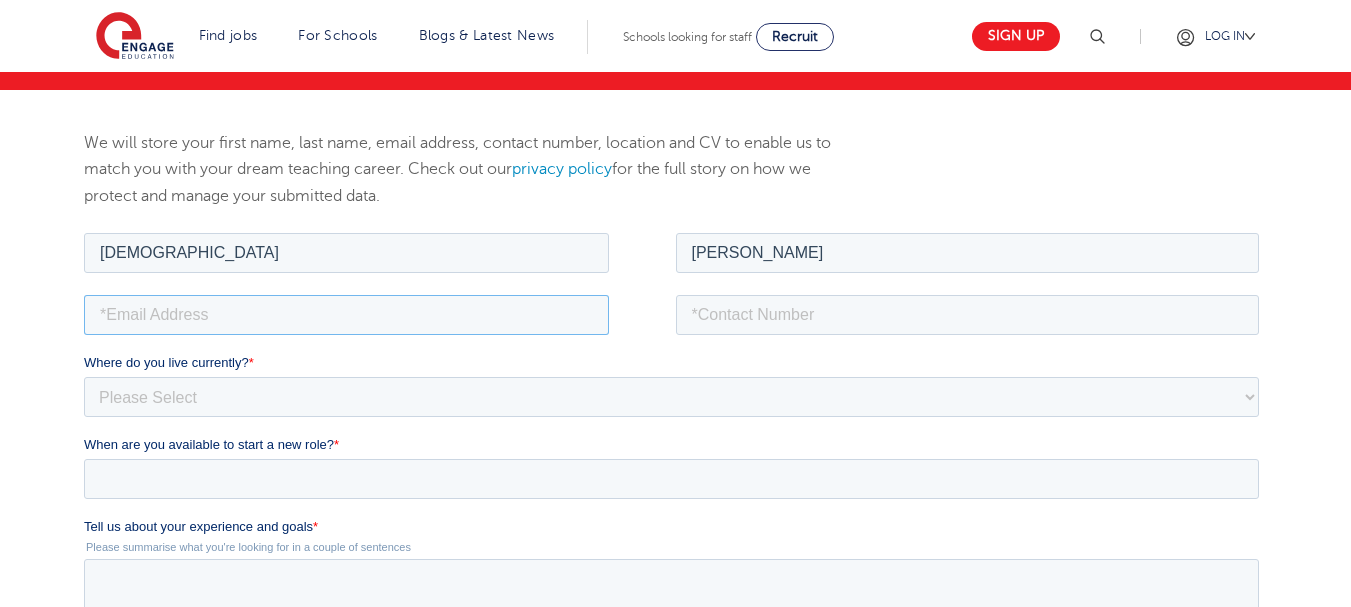 type on "[EMAIL_ADDRESS][DOMAIN_NAME]" 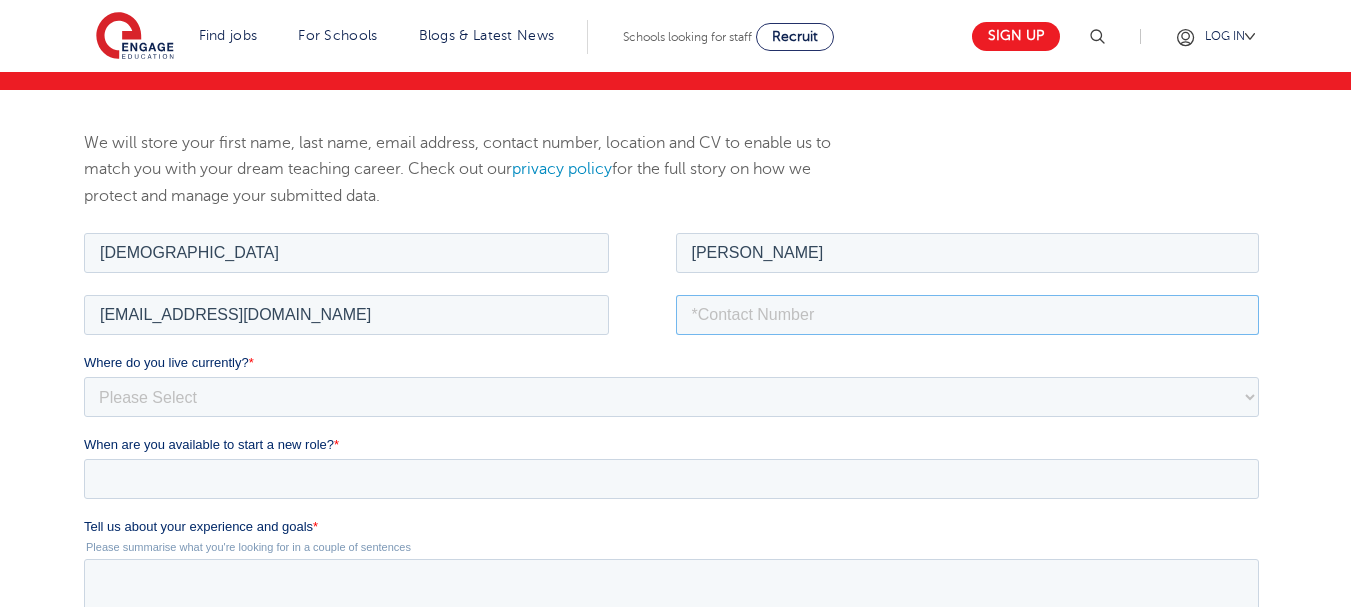 click at bounding box center [968, 314] 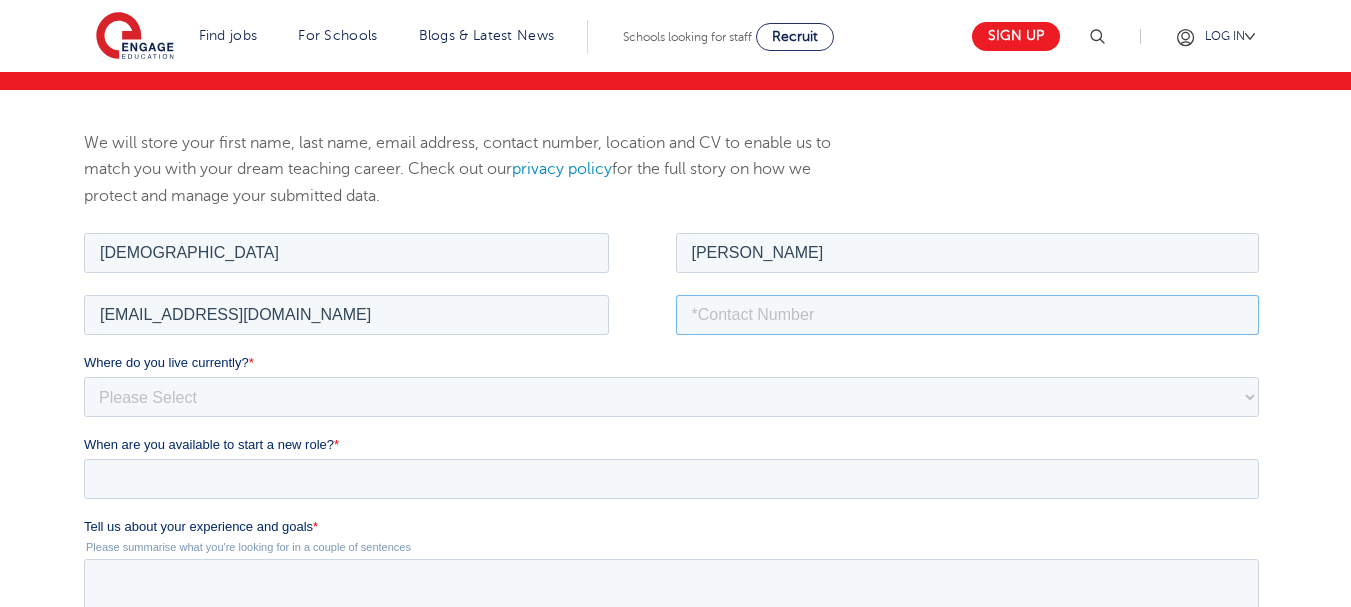 type on "8764037581" 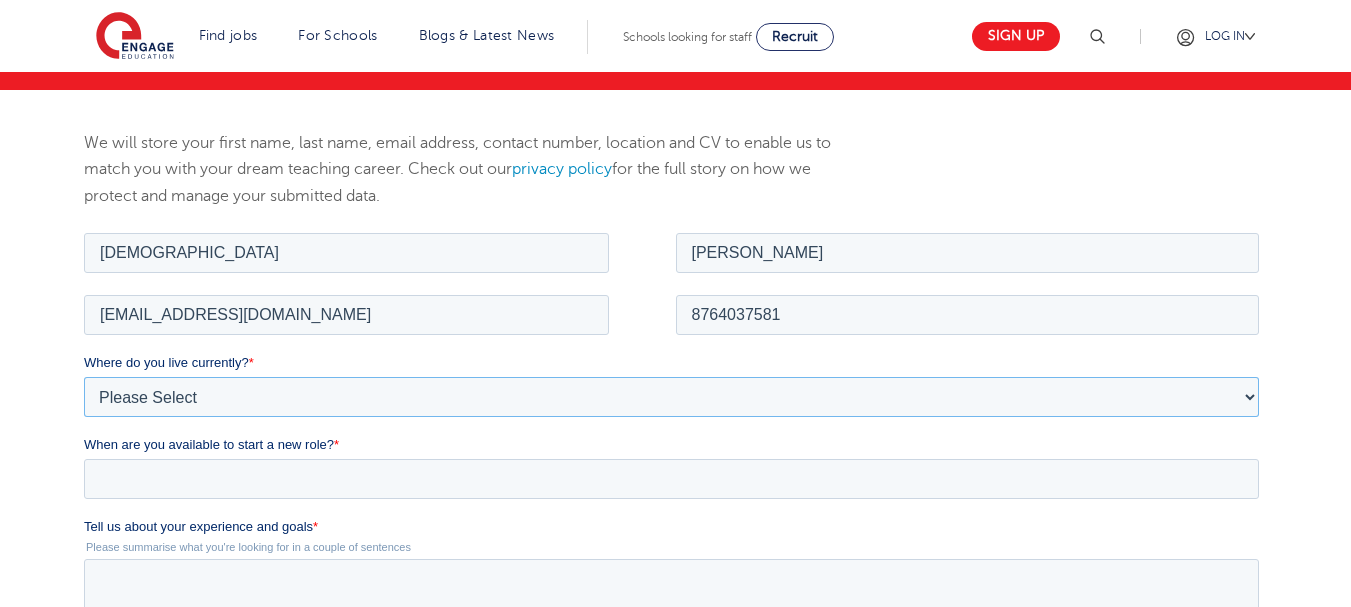 click on "Please Select [GEOGRAPHIC_DATA] [GEOGRAPHIC_DATA] [GEOGRAPHIC_DATA] [GEOGRAPHIC_DATA] [GEOGRAPHIC_DATA] [GEOGRAPHIC_DATA] [GEOGRAPHIC_DATA] [GEOGRAPHIC_DATA] [GEOGRAPHIC_DATA] [GEOGRAPHIC_DATA] [GEOGRAPHIC_DATA] [GEOGRAPHIC_DATA] [GEOGRAPHIC_DATA] [GEOGRAPHIC_DATA]" at bounding box center (671, 396) 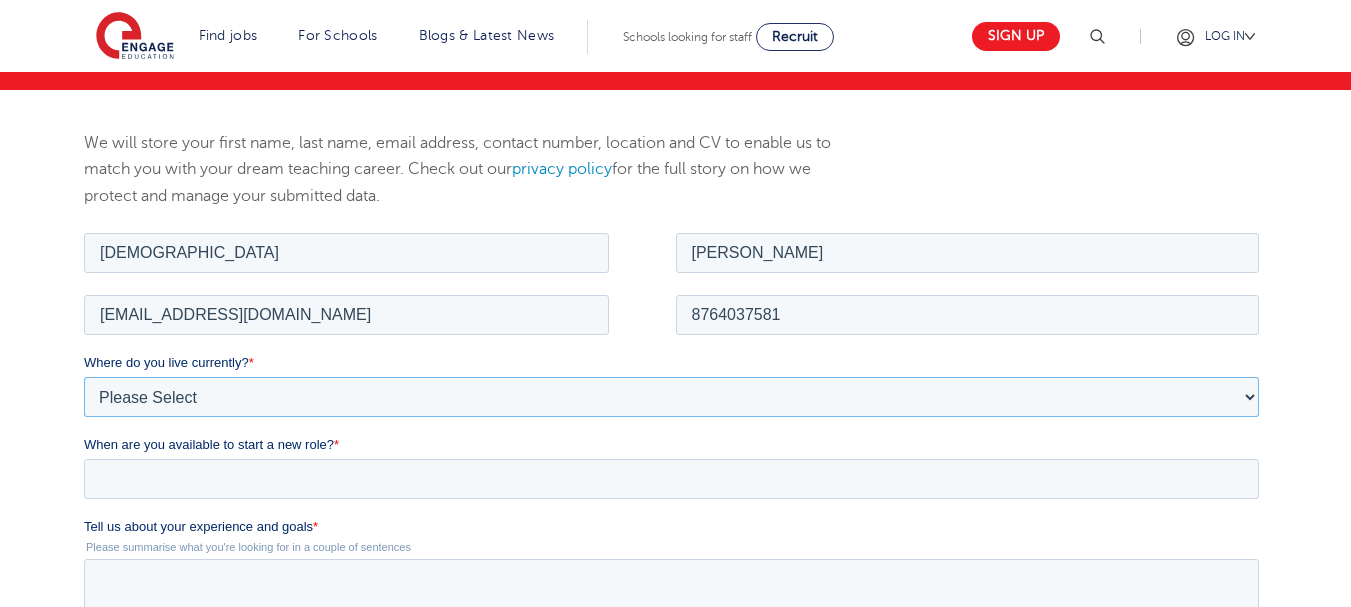 select on "[GEOGRAPHIC_DATA]" 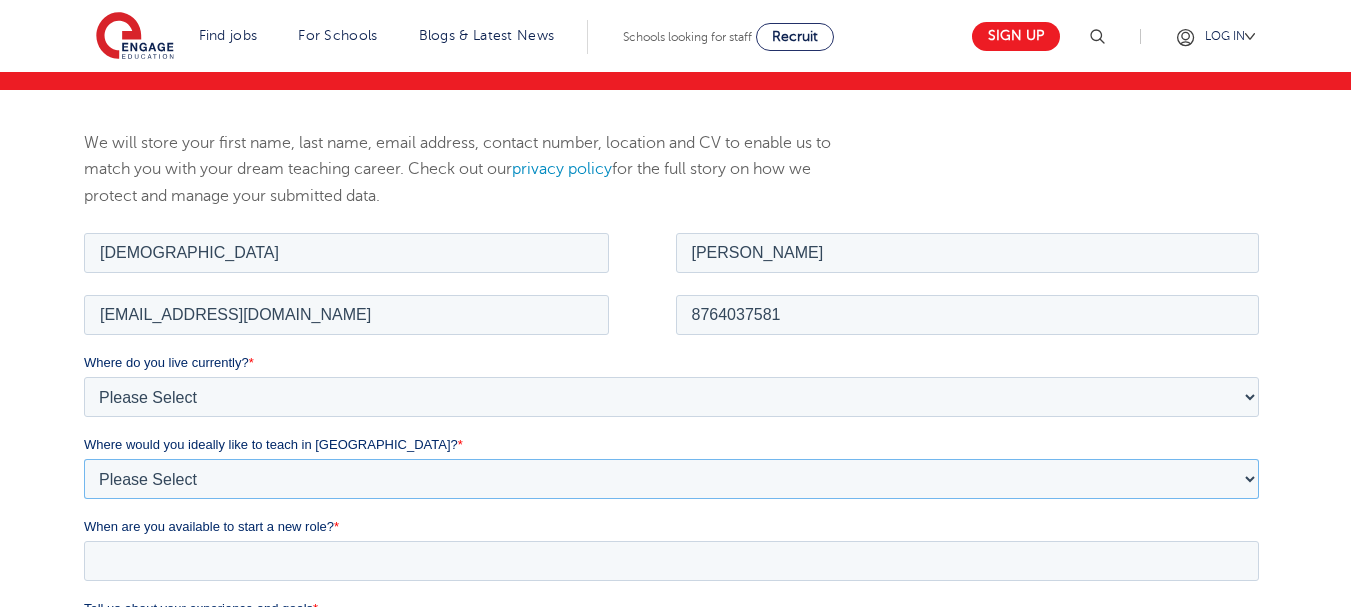 click on "Please Select I'm flexible! [GEOGRAPHIC_DATA] Any city in [GEOGRAPHIC_DATA] [GEOGRAPHIC_DATA]/Home Counties Somewhere more rural" at bounding box center [671, 478] 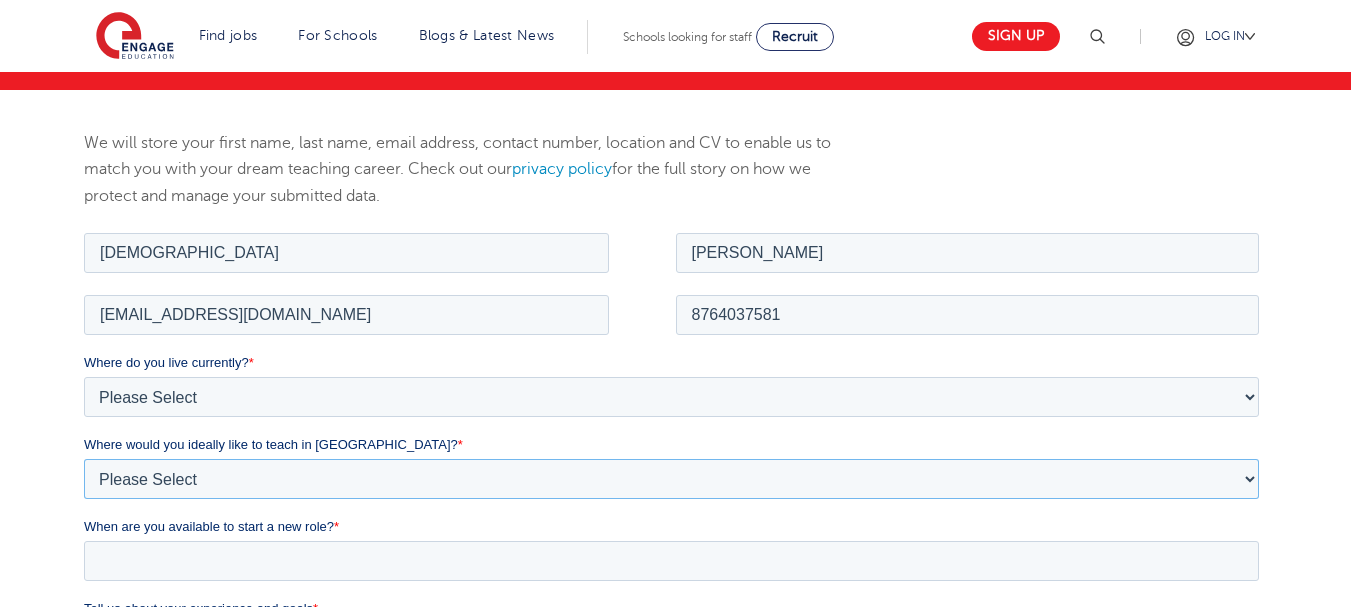 select on "Flexible" 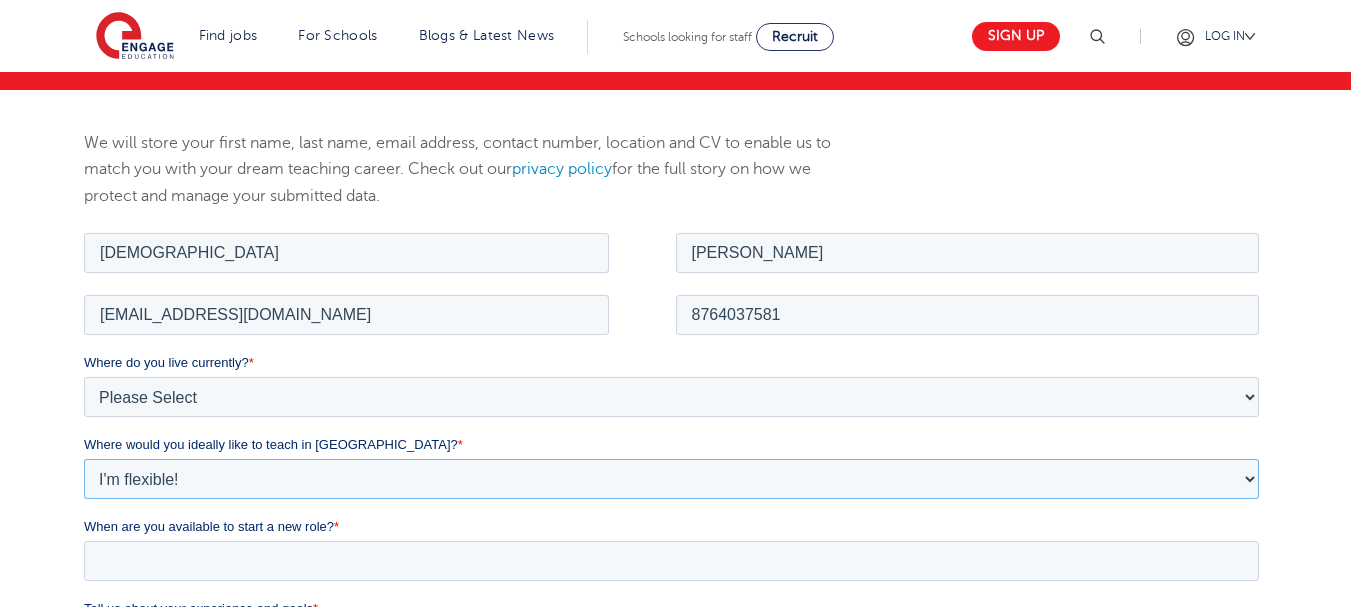 click on "Please Select I'm flexible! [GEOGRAPHIC_DATA] Any city in [GEOGRAPHIC_DATA] [GEOGRAPHIC_DATA]/Home Counties Somewhere more rural" at bounding box center [671, 478] 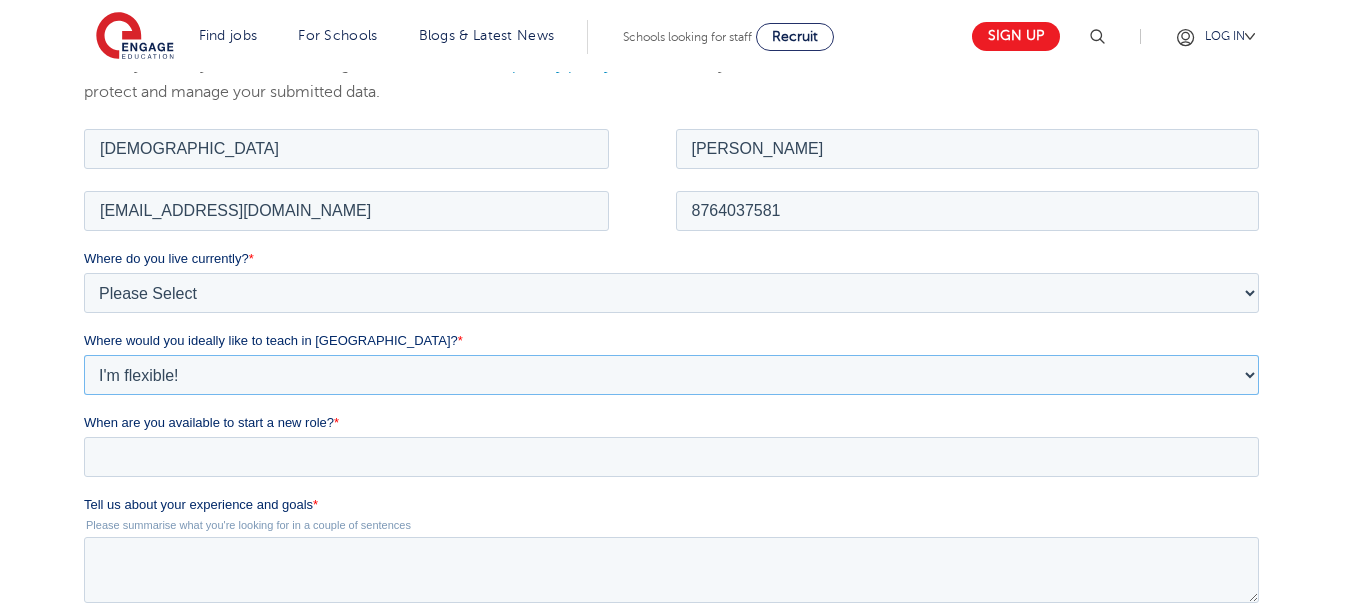 scroll, scrollTop: 305, scrollLeft: 0, axis: vertical 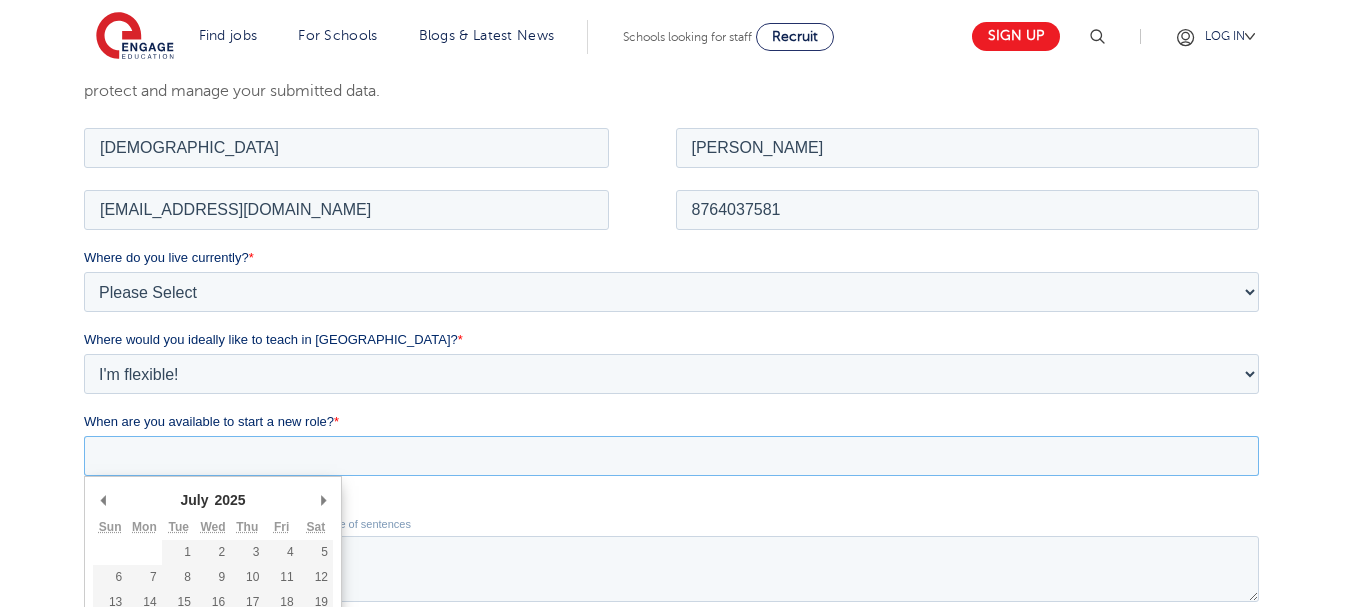 click on "When are you available to start a new role? *" at bounding box center (671, 455) 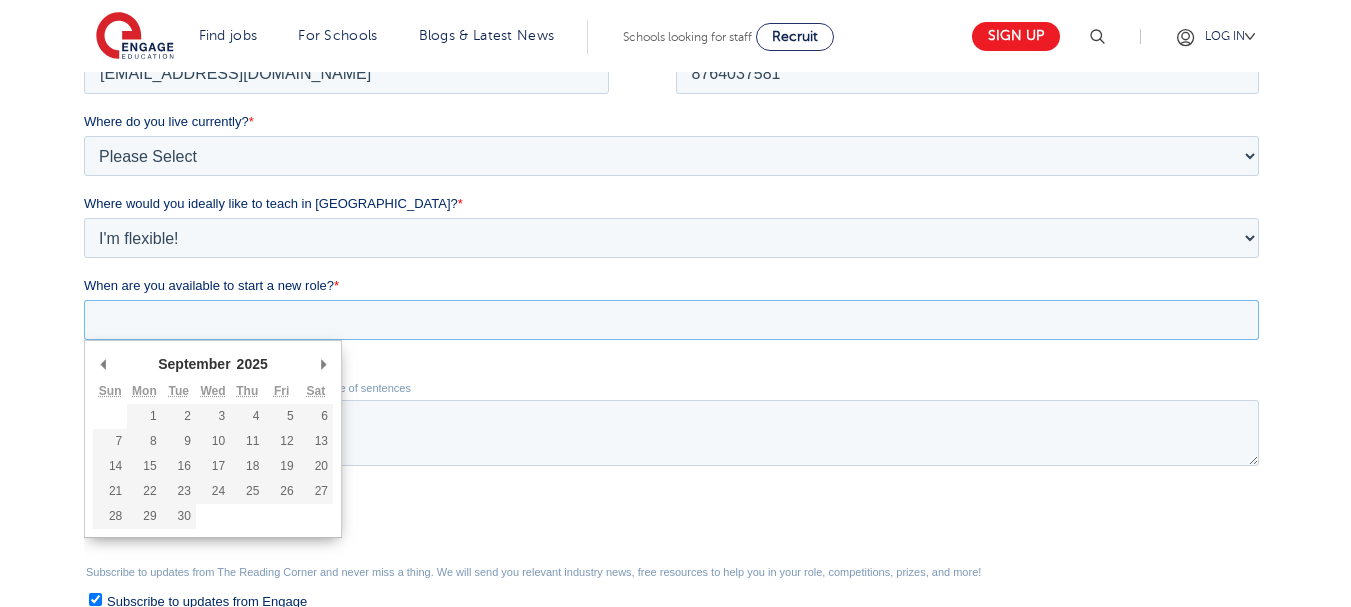 scroll, scrollTop: 442, scrollLeft: 0, axis: vertical 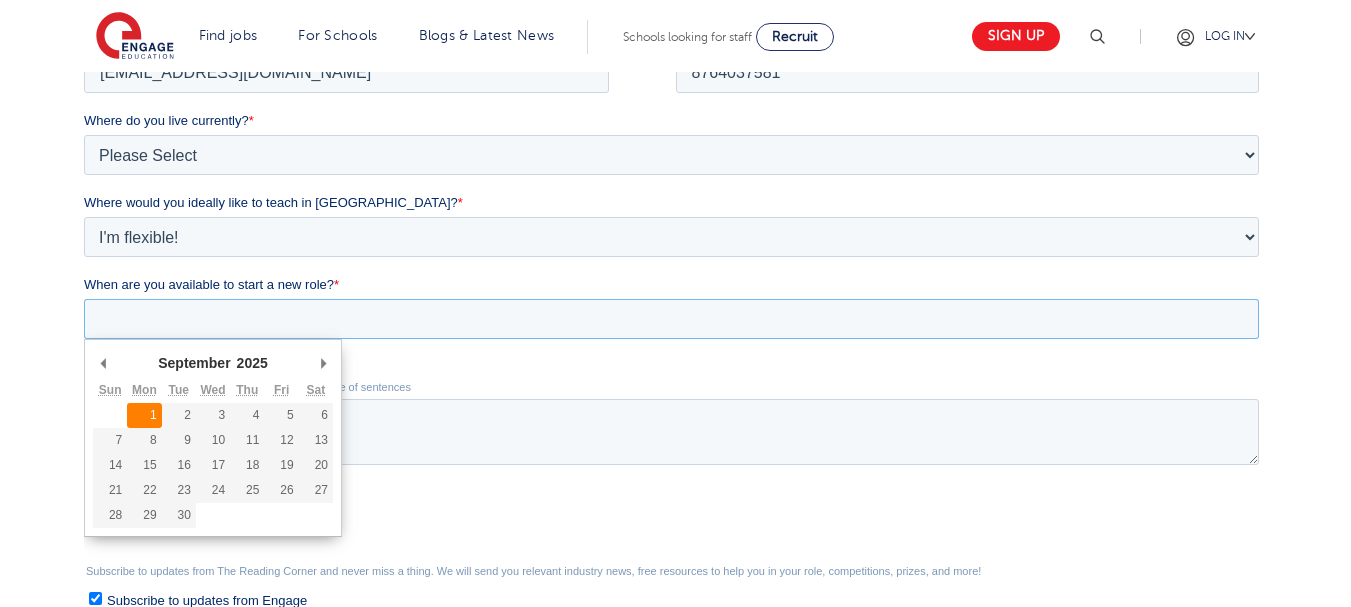 type on "[DATE]" 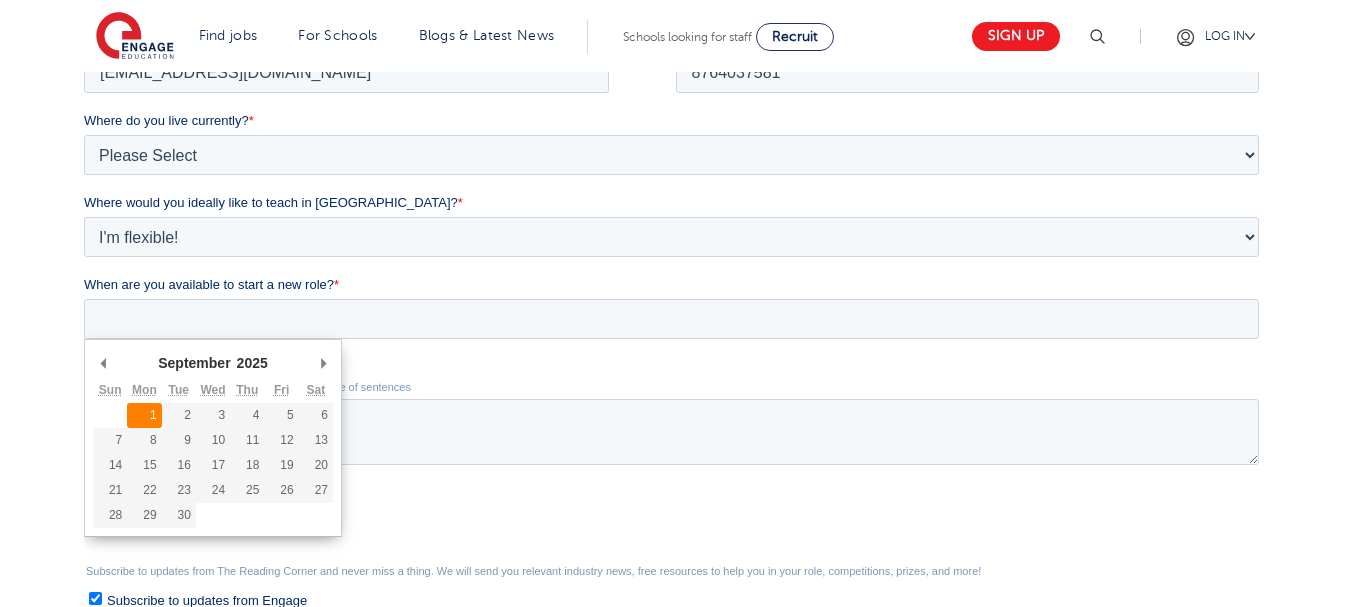 type on "[DATE]" 